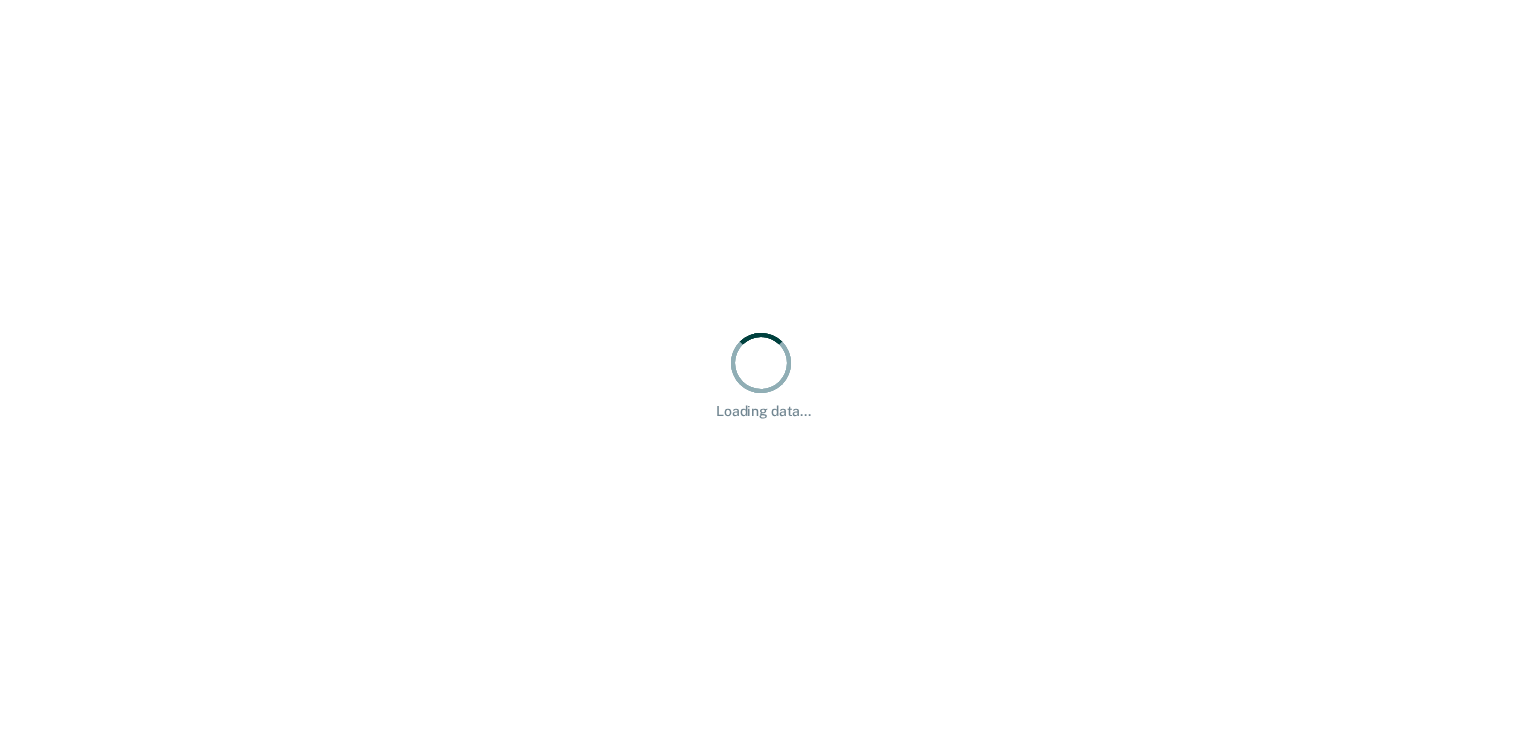scroll, scrollTop: 0, scrollLeft: 0, axis: both 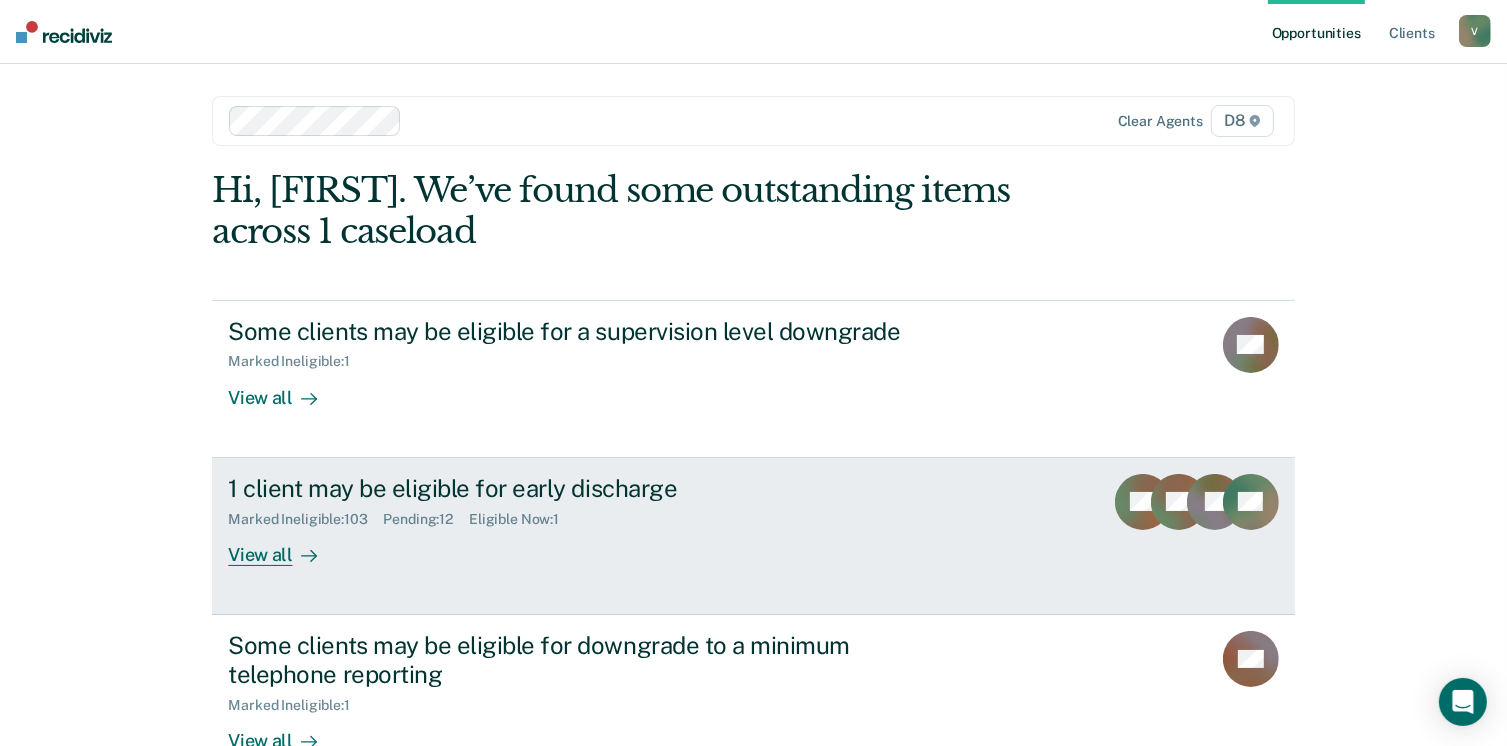 click on "View all" at bounding box center [284, 546] 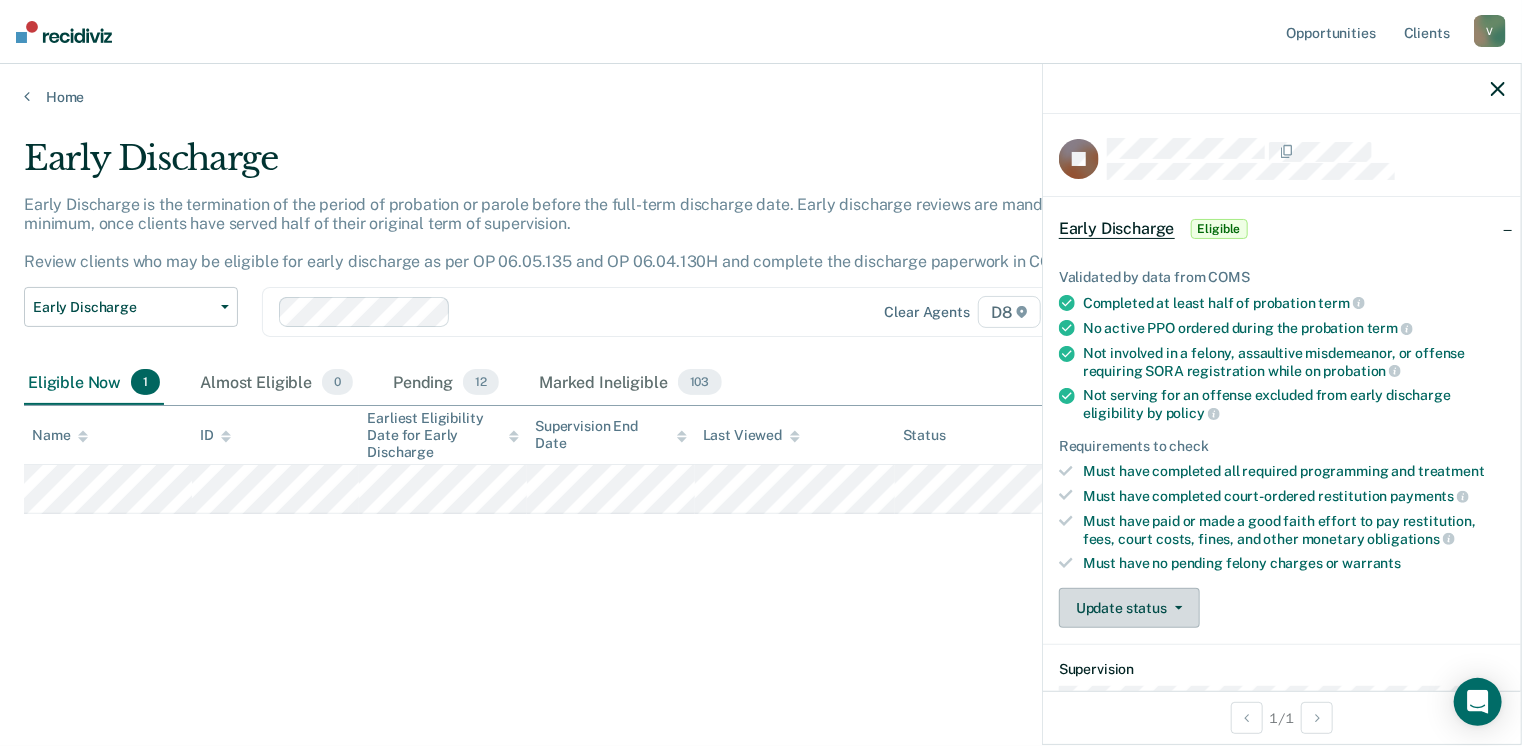 click on "Update status" at bounding box center (1129, 608) 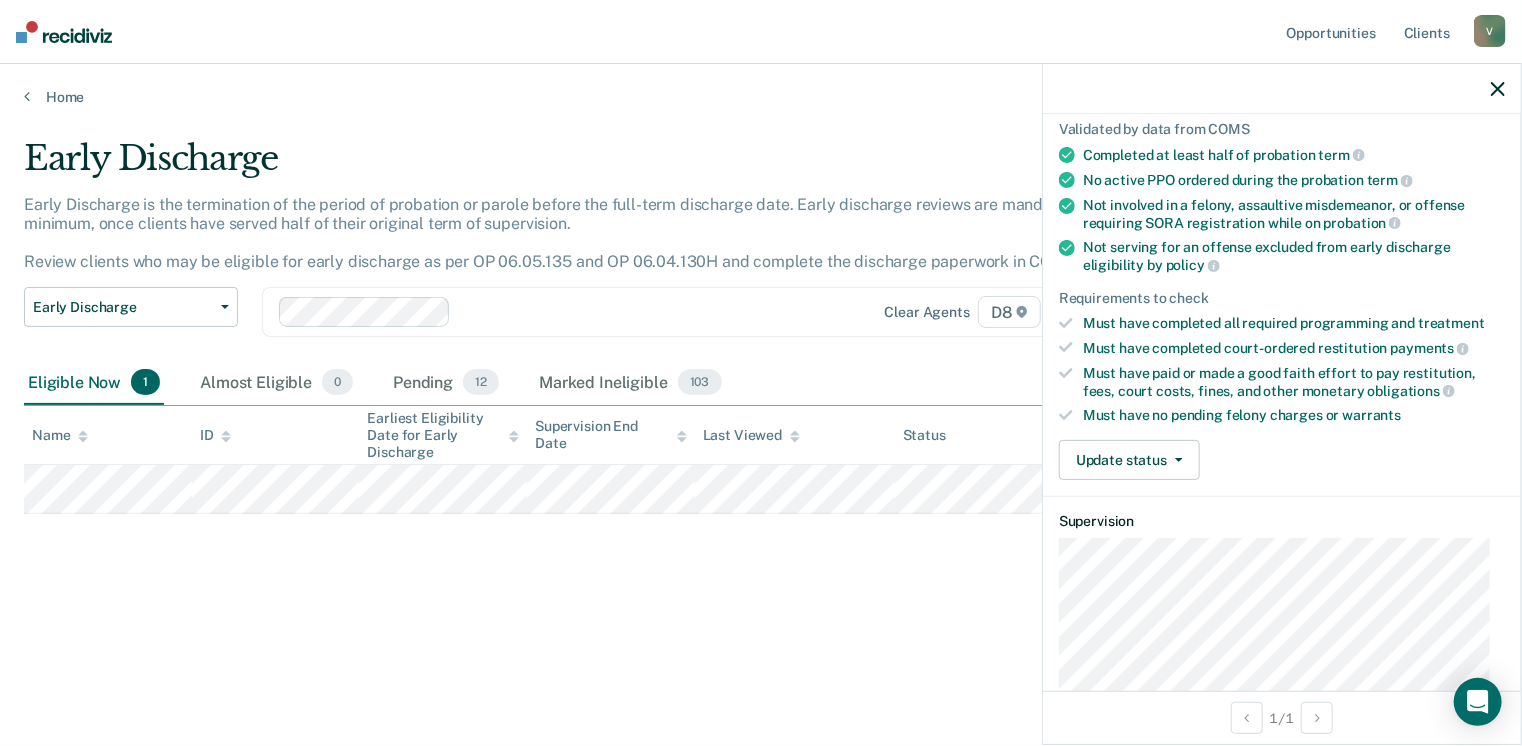 scroll, scrollTop: 200, scrollLeft: 0, axis: vertical 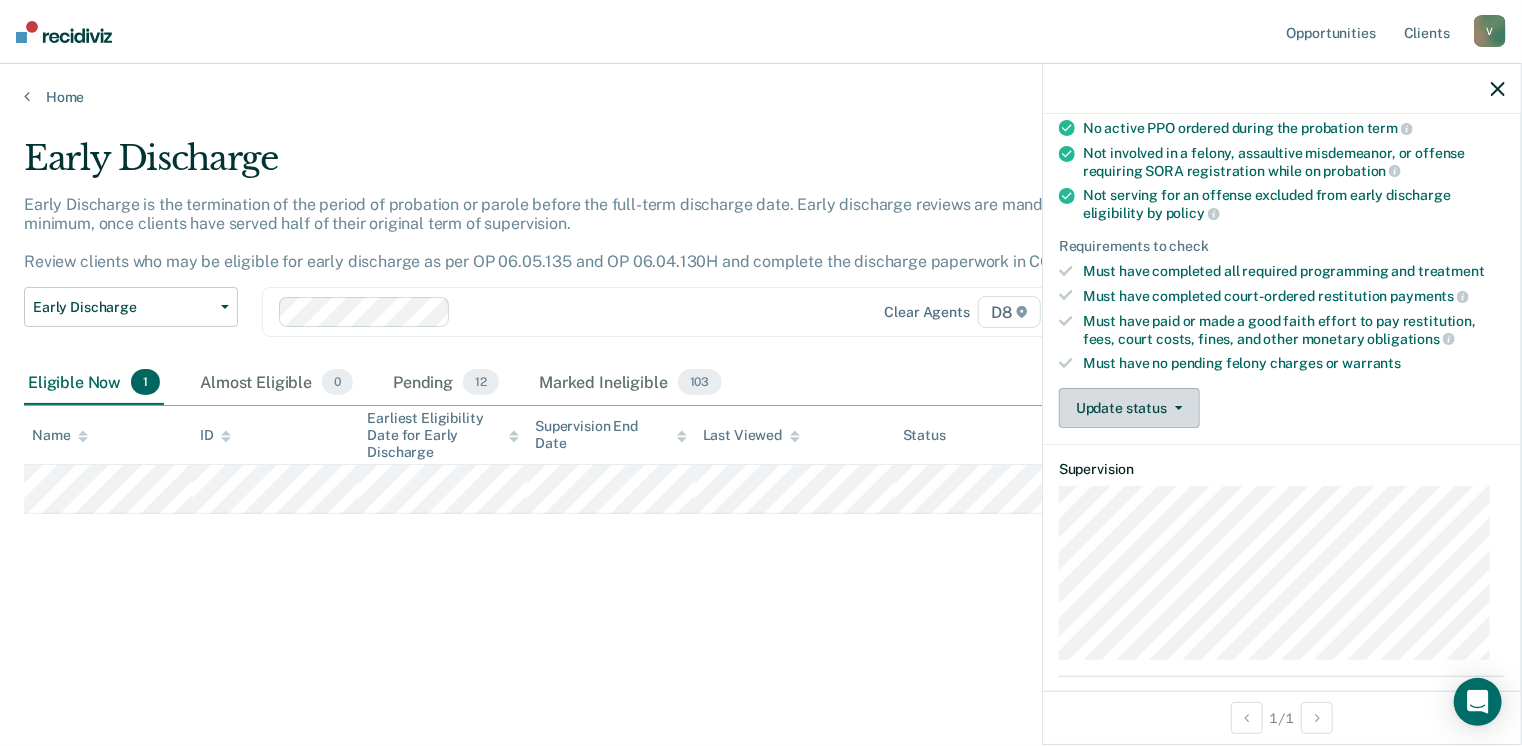 click on "Update status" at bounding box center [1129, 408] 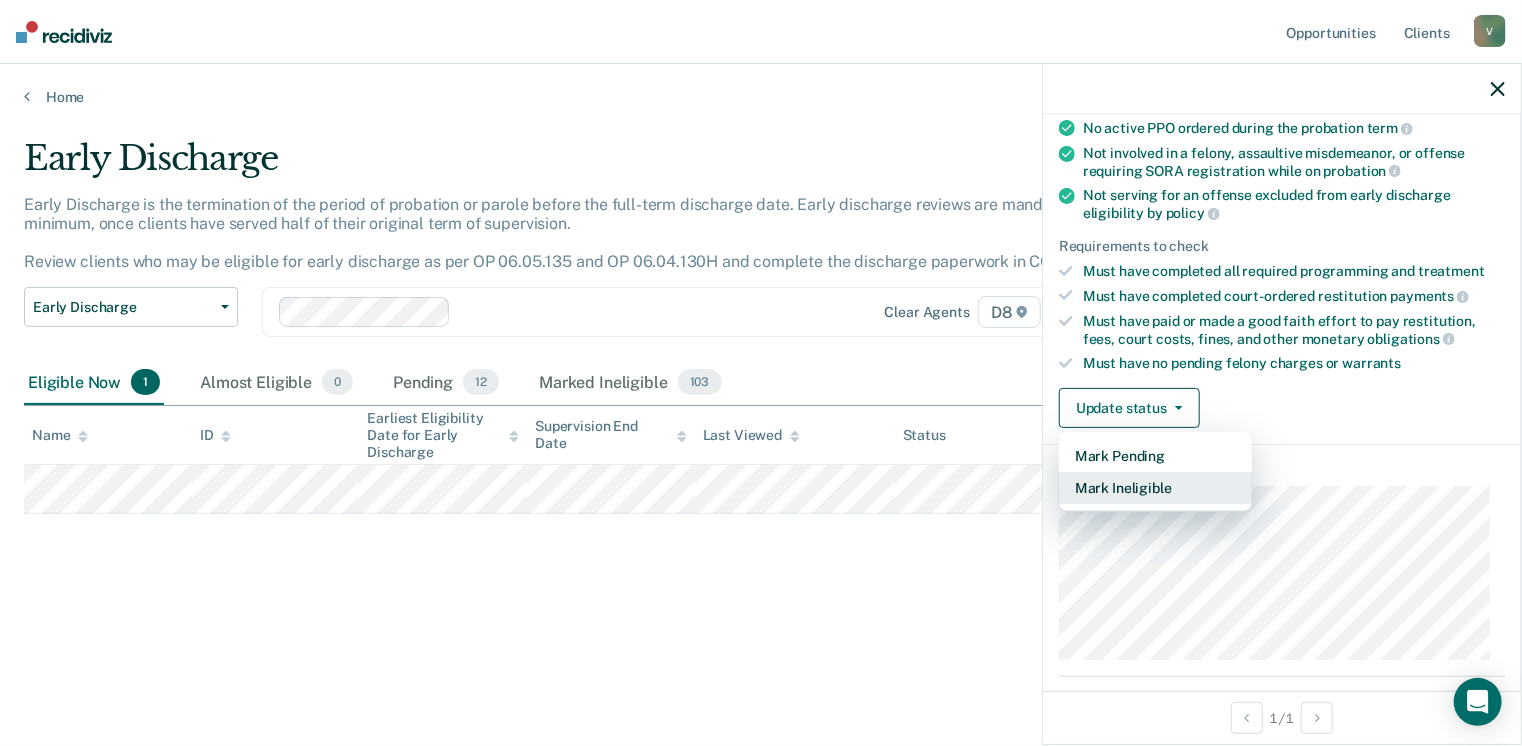 click on "Mark Ineligible" at bounding box center (1155, 488) 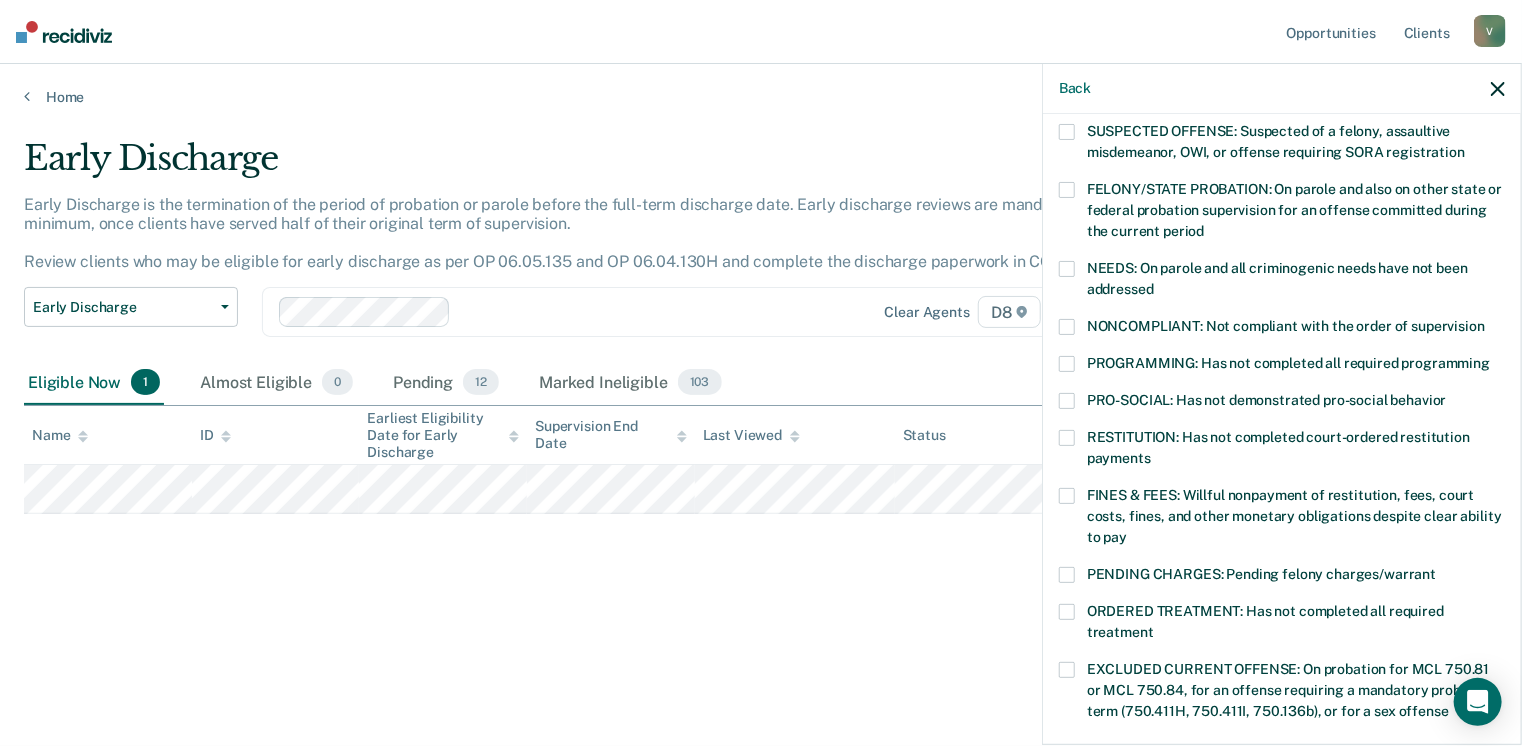 click at bounding box center (1067, 364) 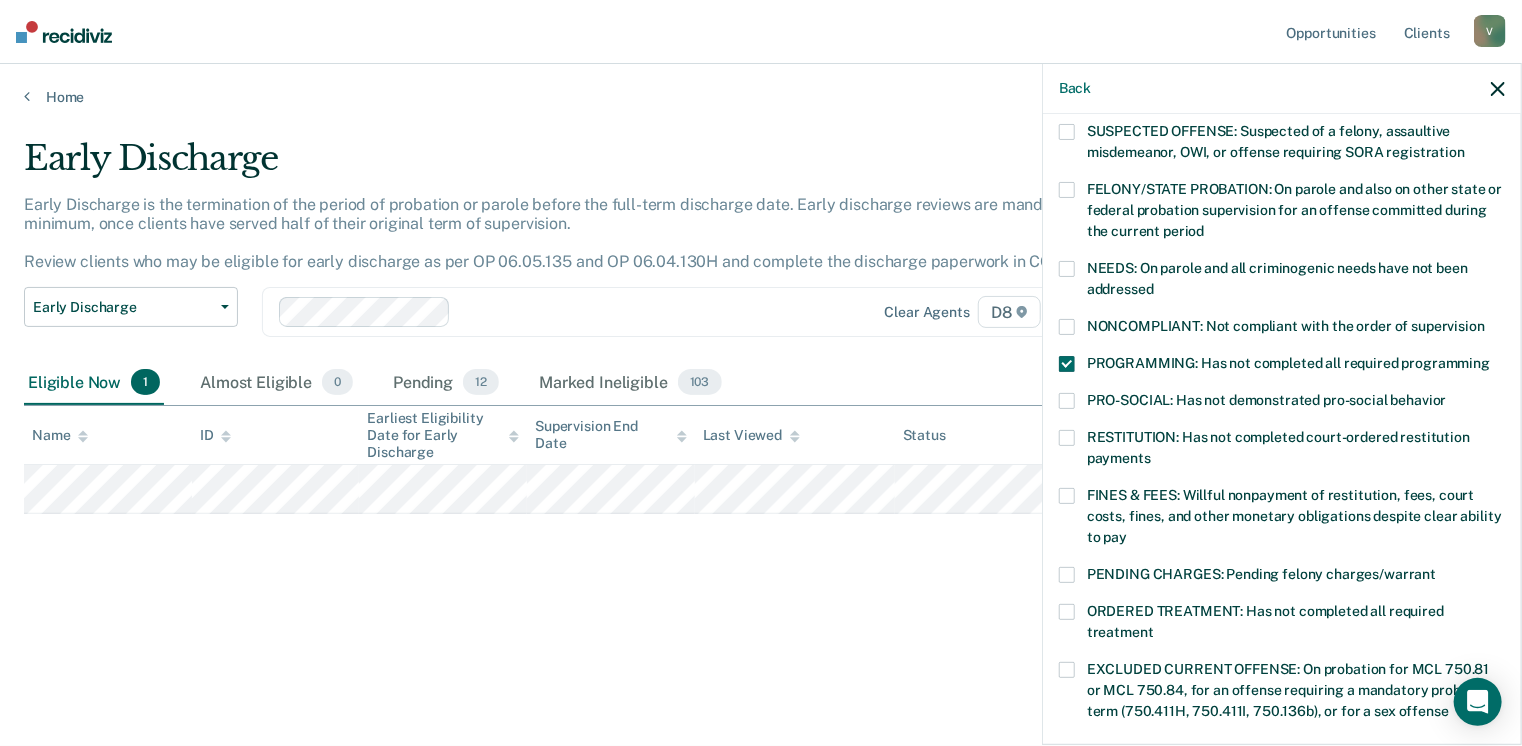 click at bounding box center [1067, 438] 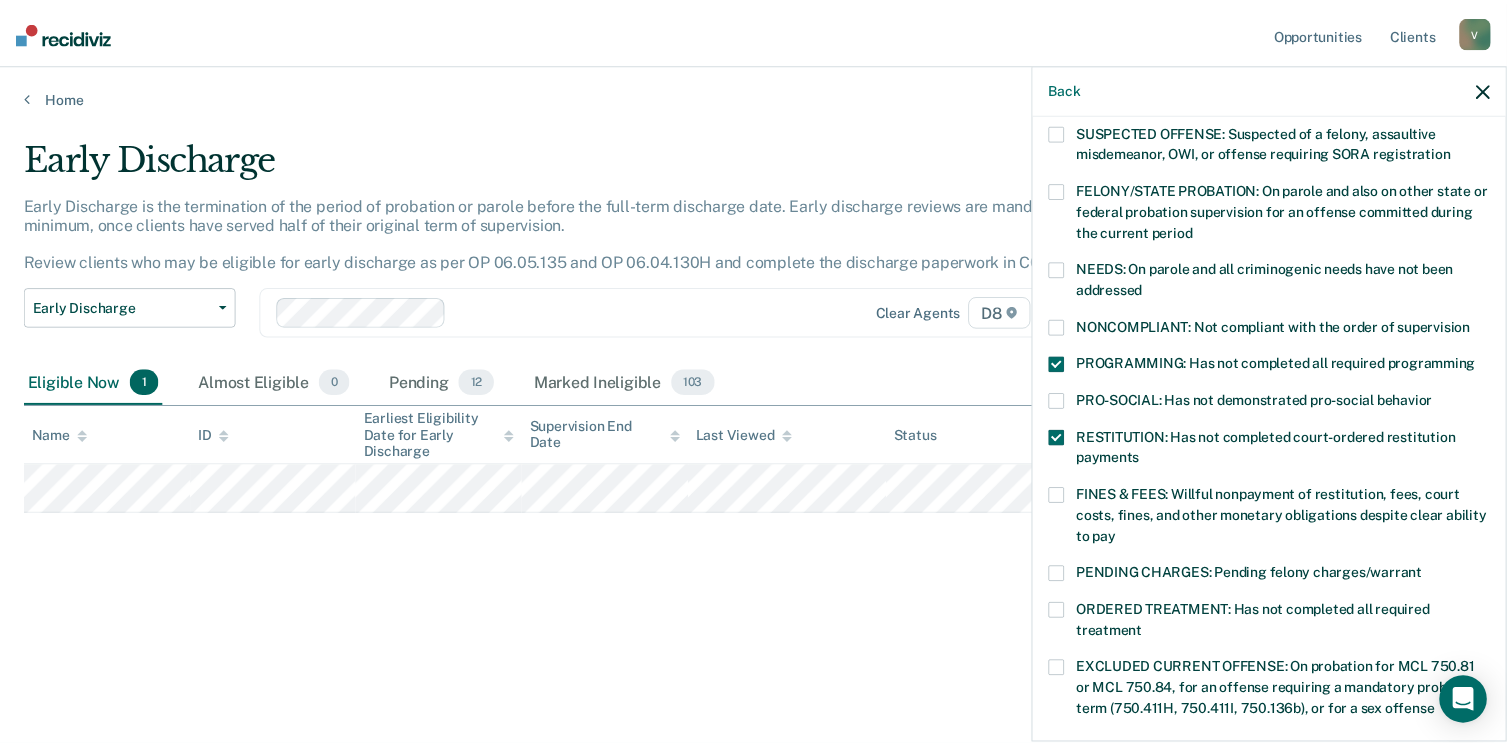 scroll, scrollTop: 647, scrollLeft: 0, axis: vertical 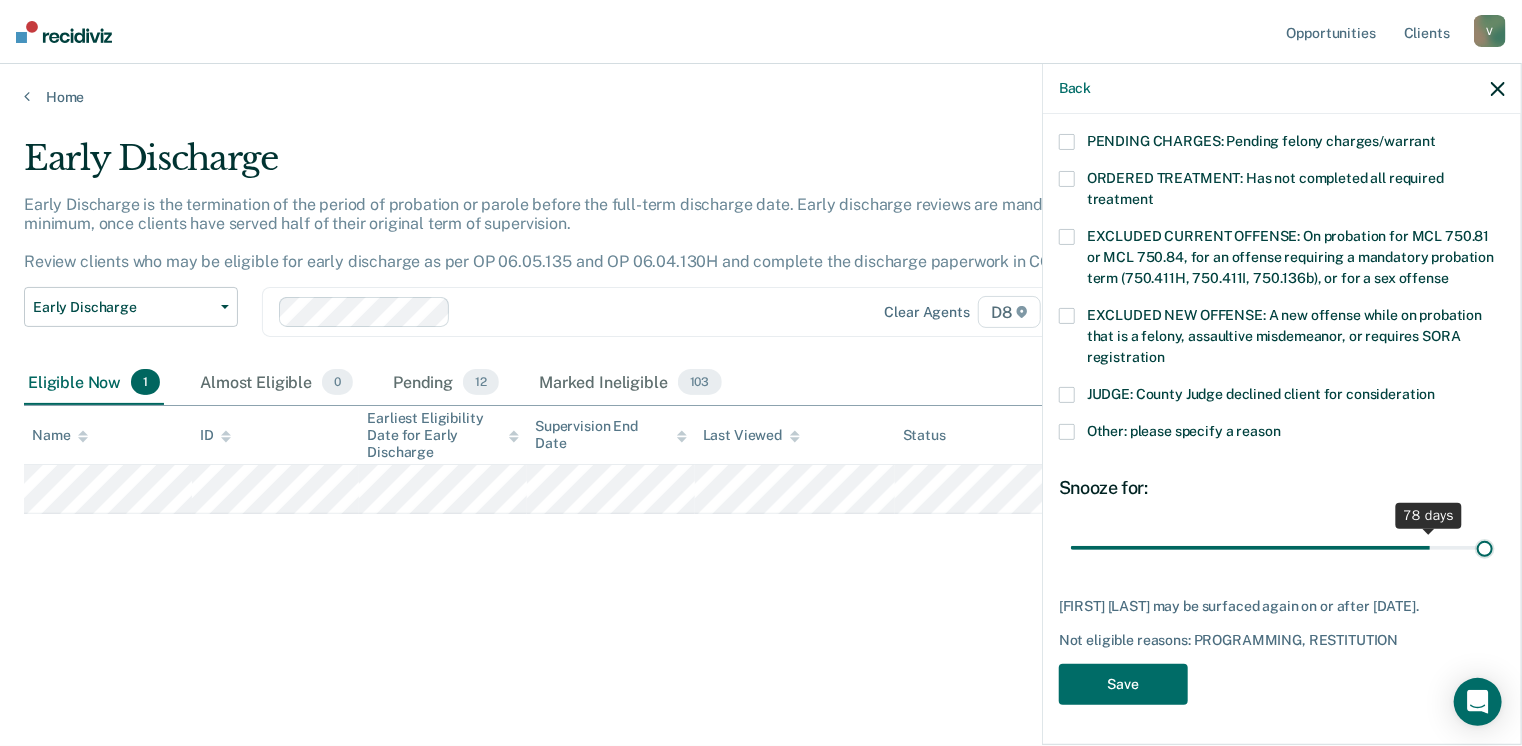 drag, startPoint x: 1207, startPoint y: 527, endPoint x: 1528, endPoint y: 520, distance: 321.07632 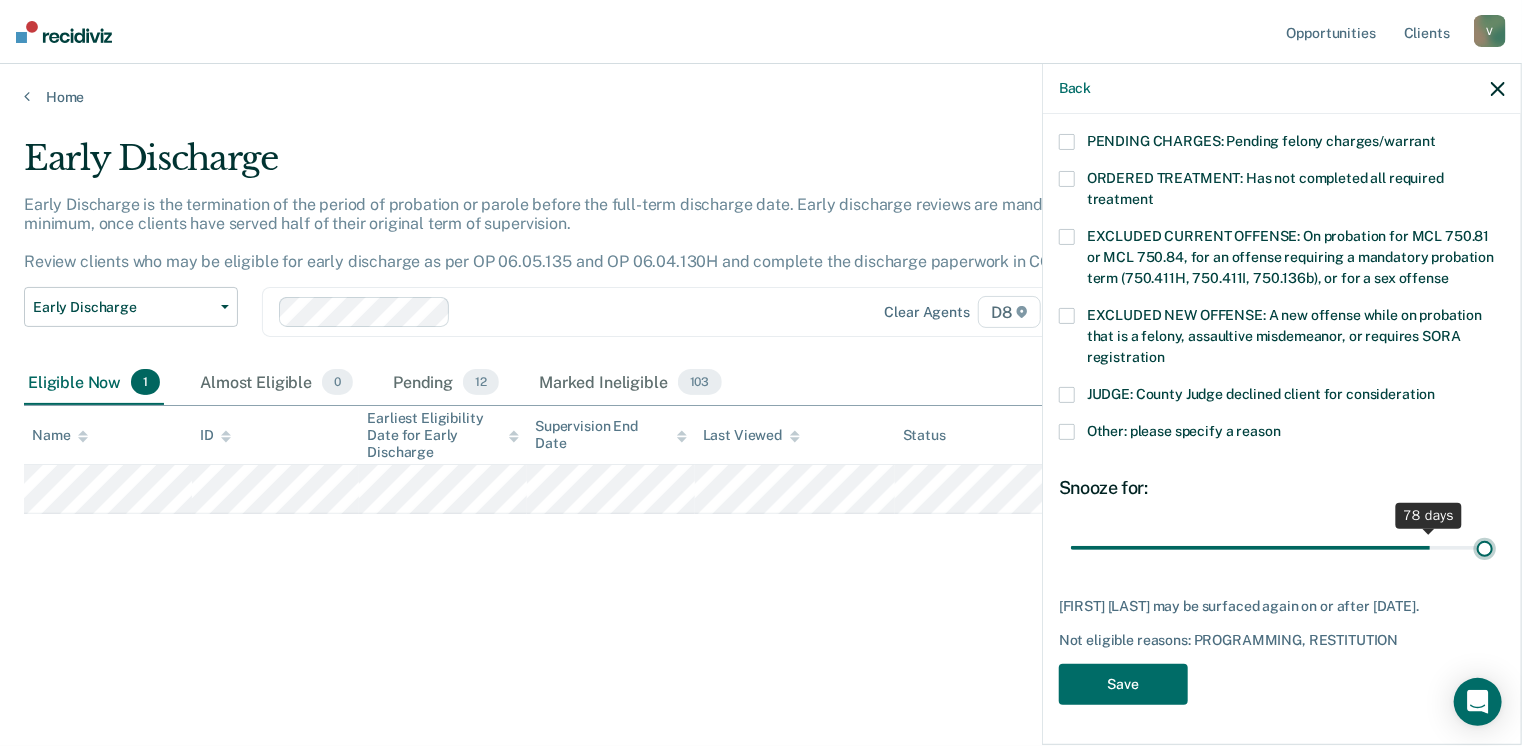 type on "90" 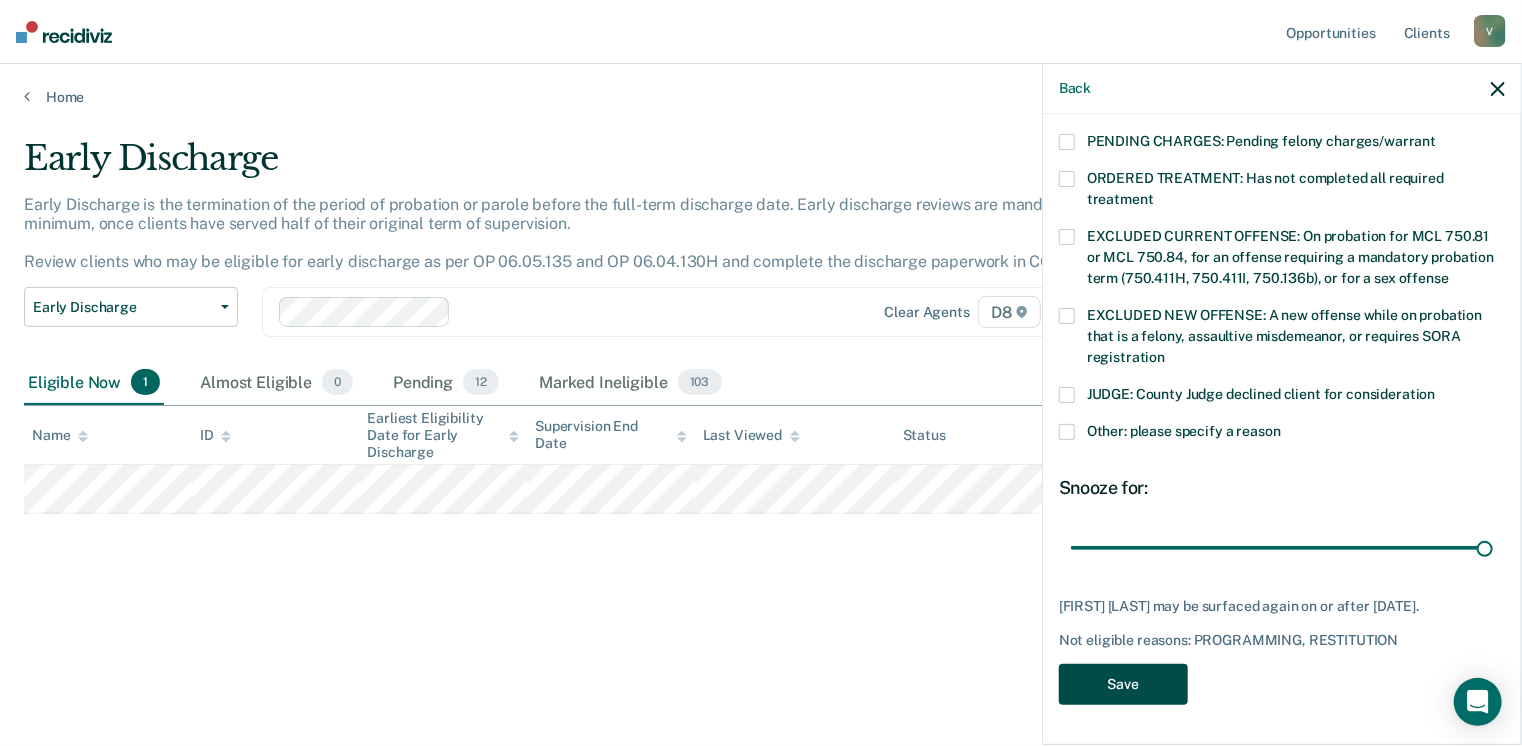click on "Save" at bounding box center (1123, 684) 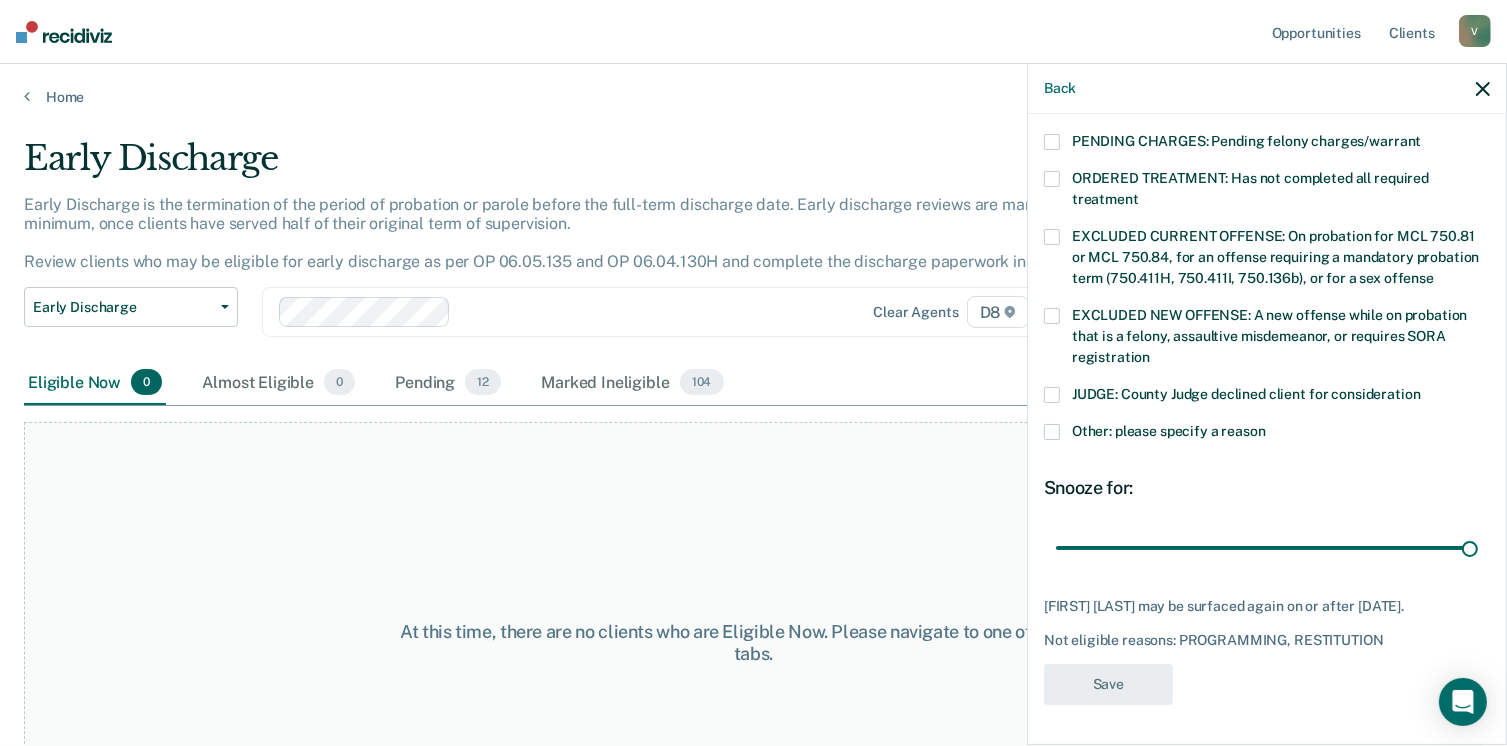 scroll, scrollTop: 540, scrollLeft: 0, axis: vertical 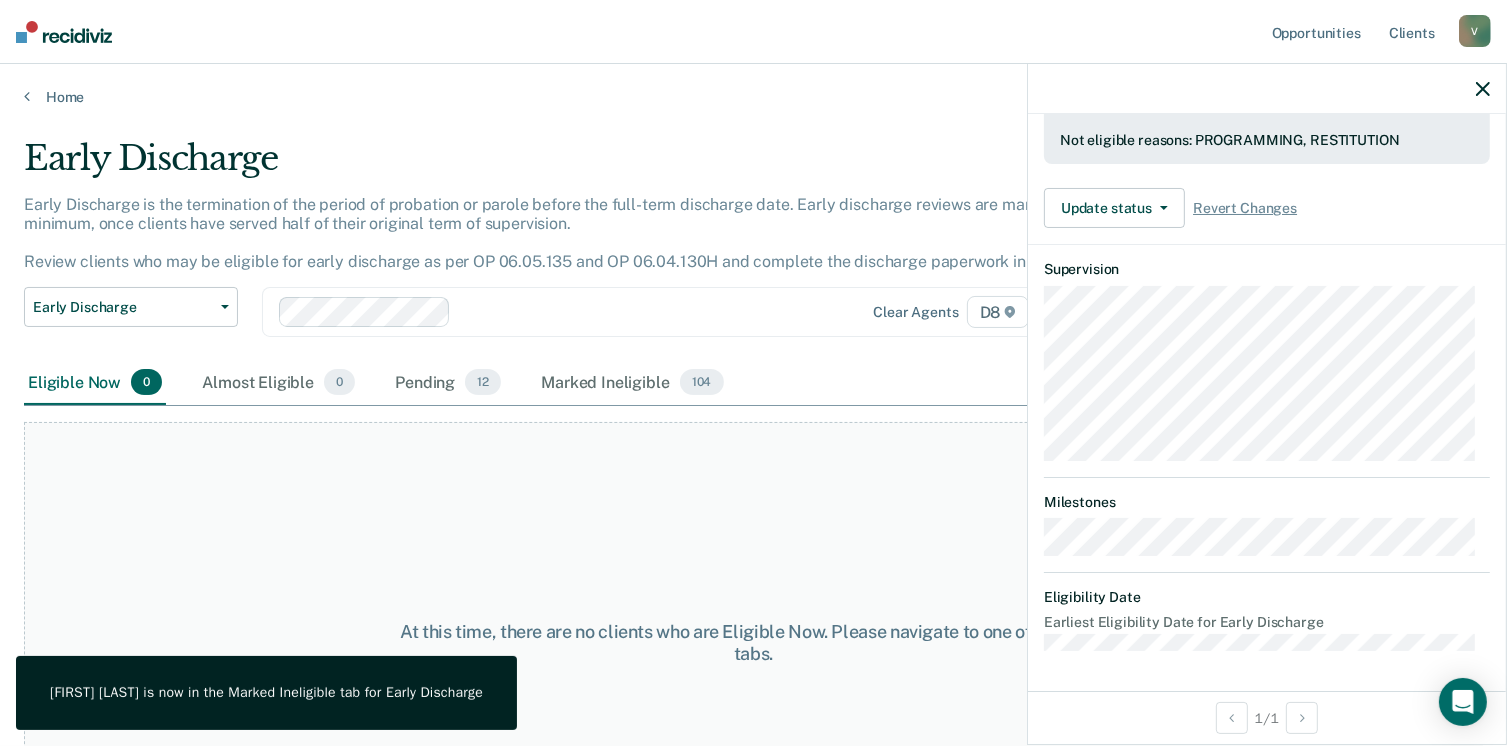 click on "Early Discharge is the termination of the period of probation or parole before the full-term discharge date. Early discharge reviews are mandated, at minimum, once clients have served half of their original term of supervision. Review clients who may be eligible for early discharge as per OP 06.05.135 and OP 06.04.130H and complete the discharge paperwork in COMS." at bounding box center (589, 241) 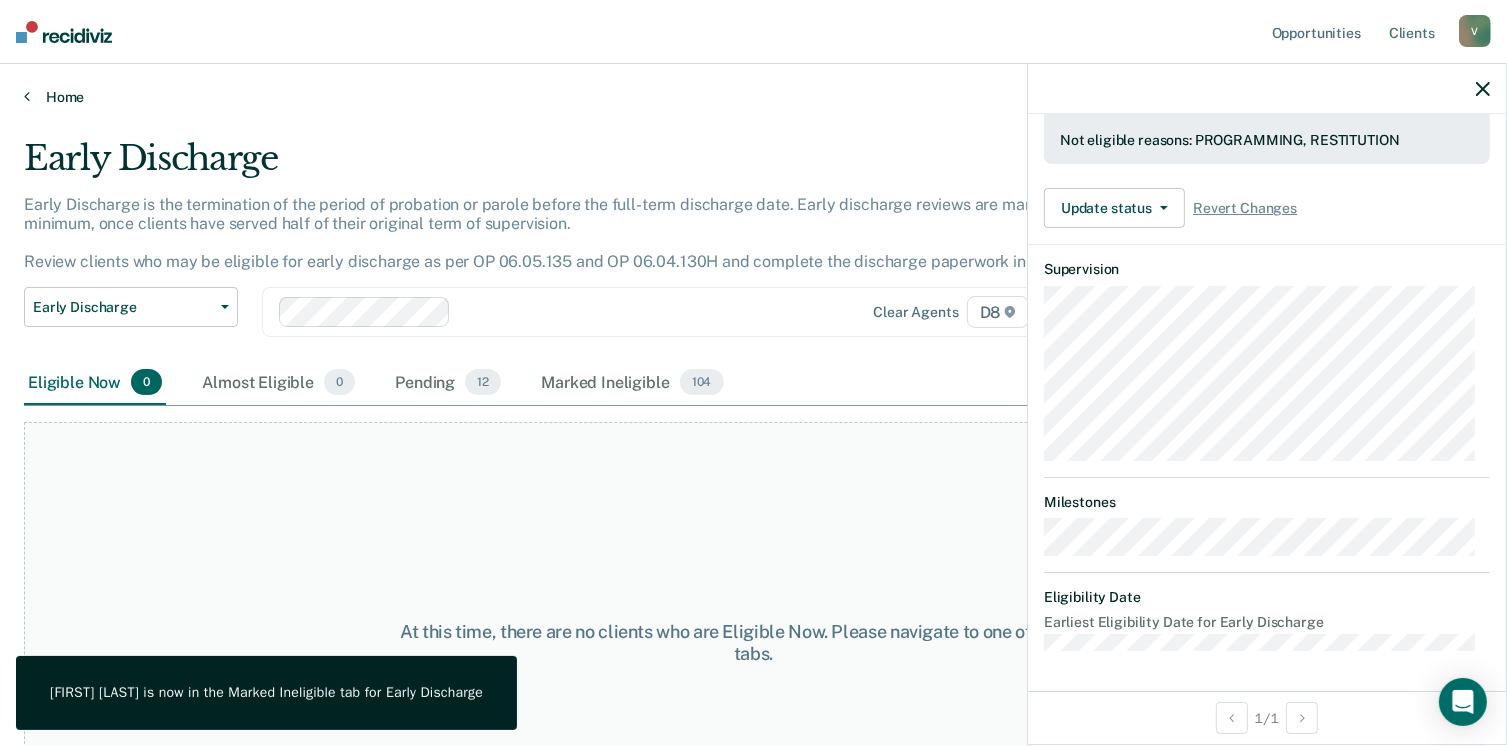 click on "Home" at bounding box center [753, 97] 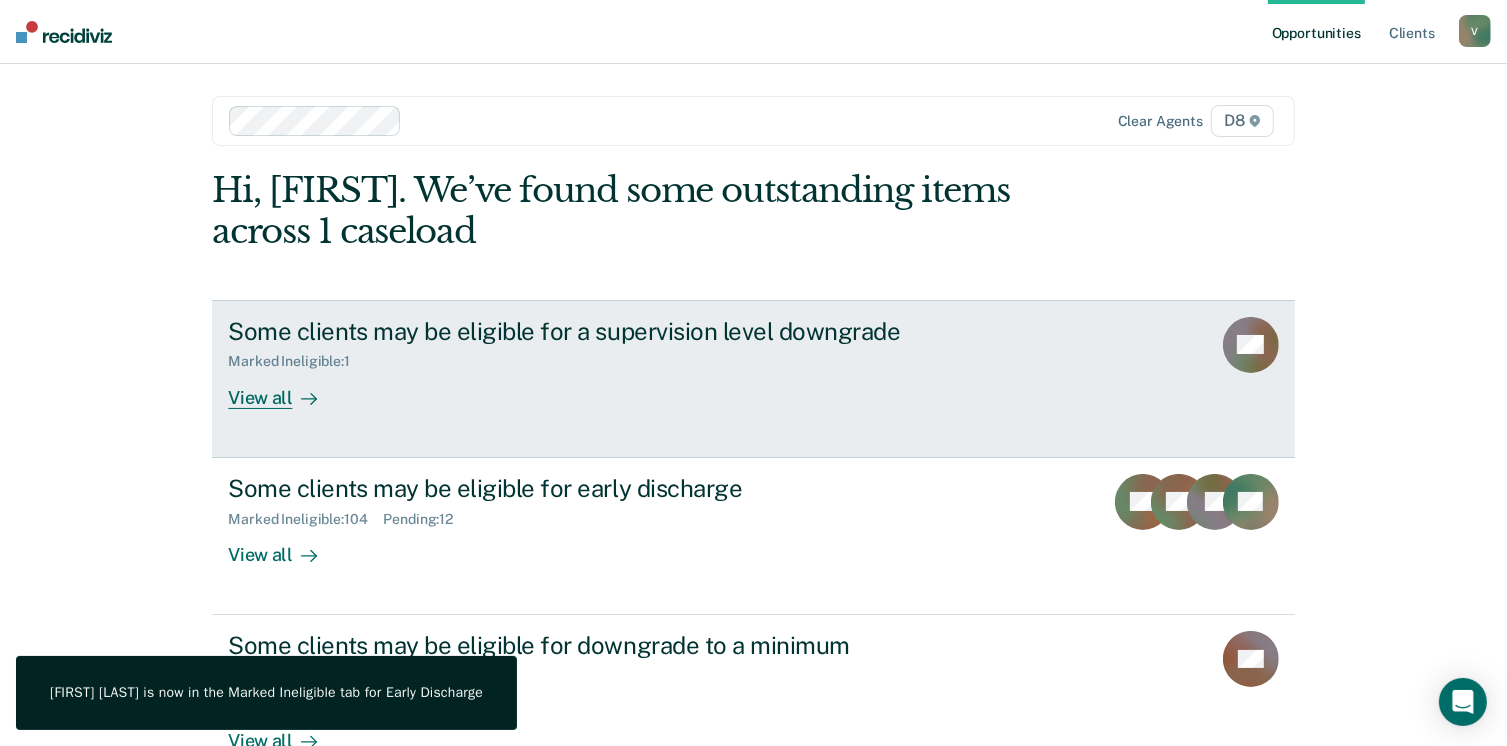 click on "View all" at bounding box center [284, 389] 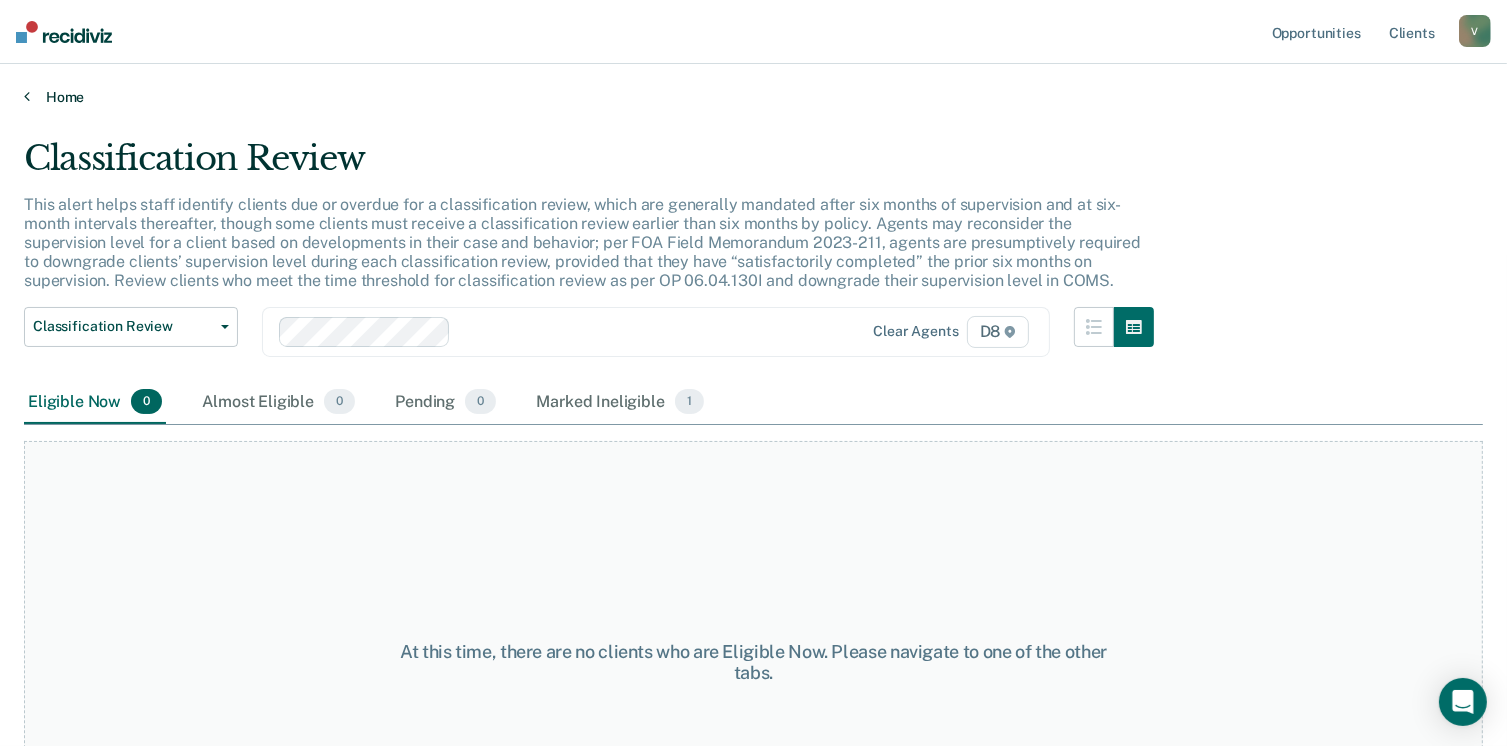 click on "Home" at bounding box center (753, 97) 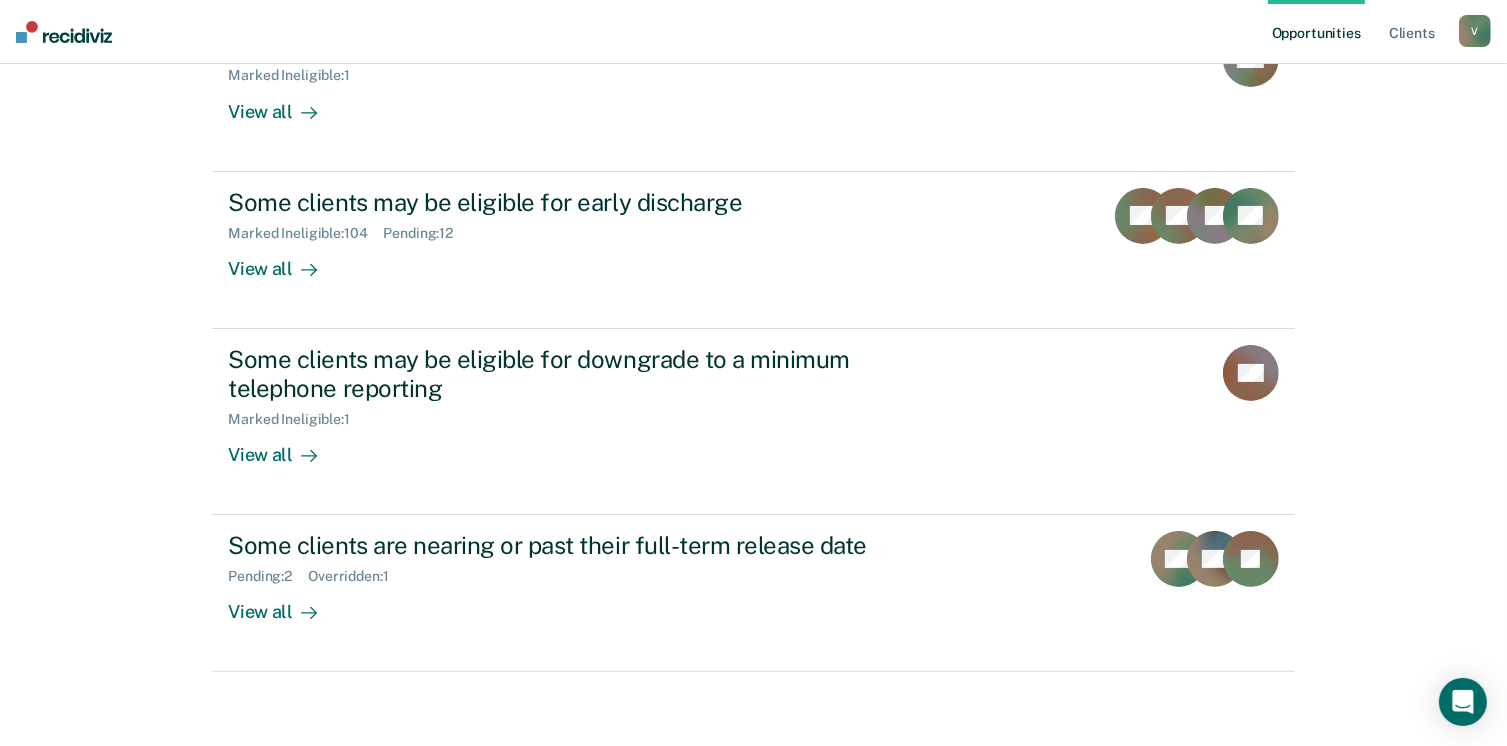 scroll, scrollTop: 290, scrollLeft: 0, axis: vertical 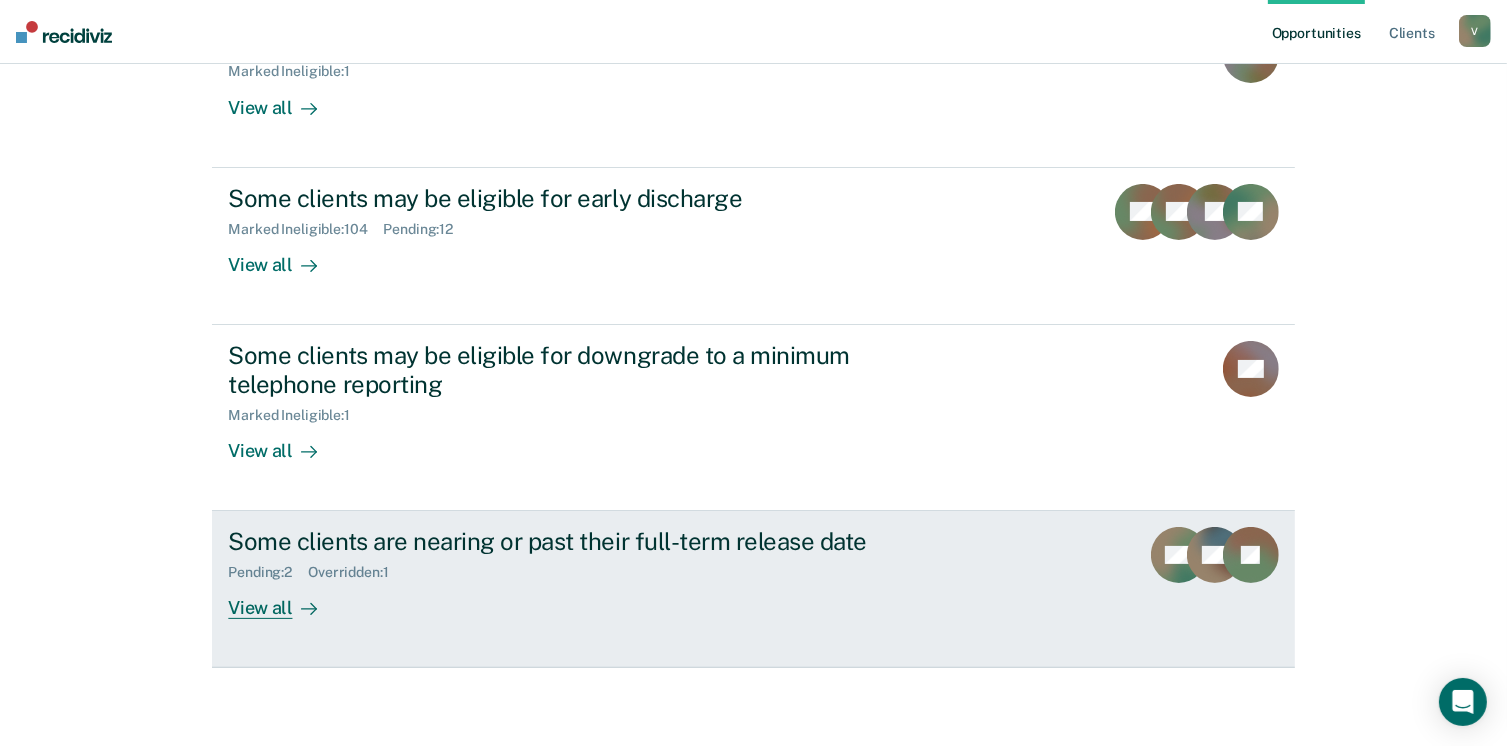 click on "View all" at bounding box center [284, 600] 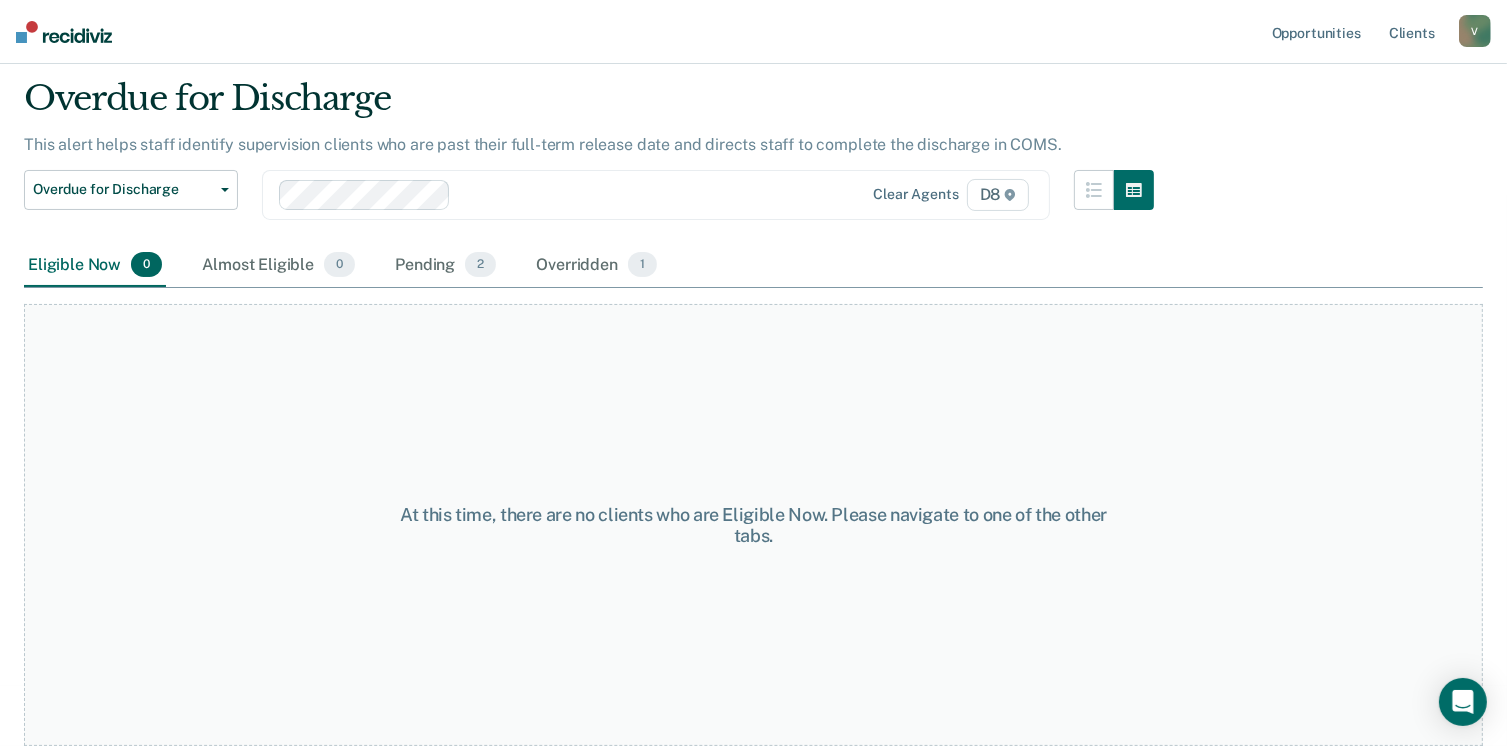 scroll, scrollTop: 0, scrollLeft: 0, axis: both 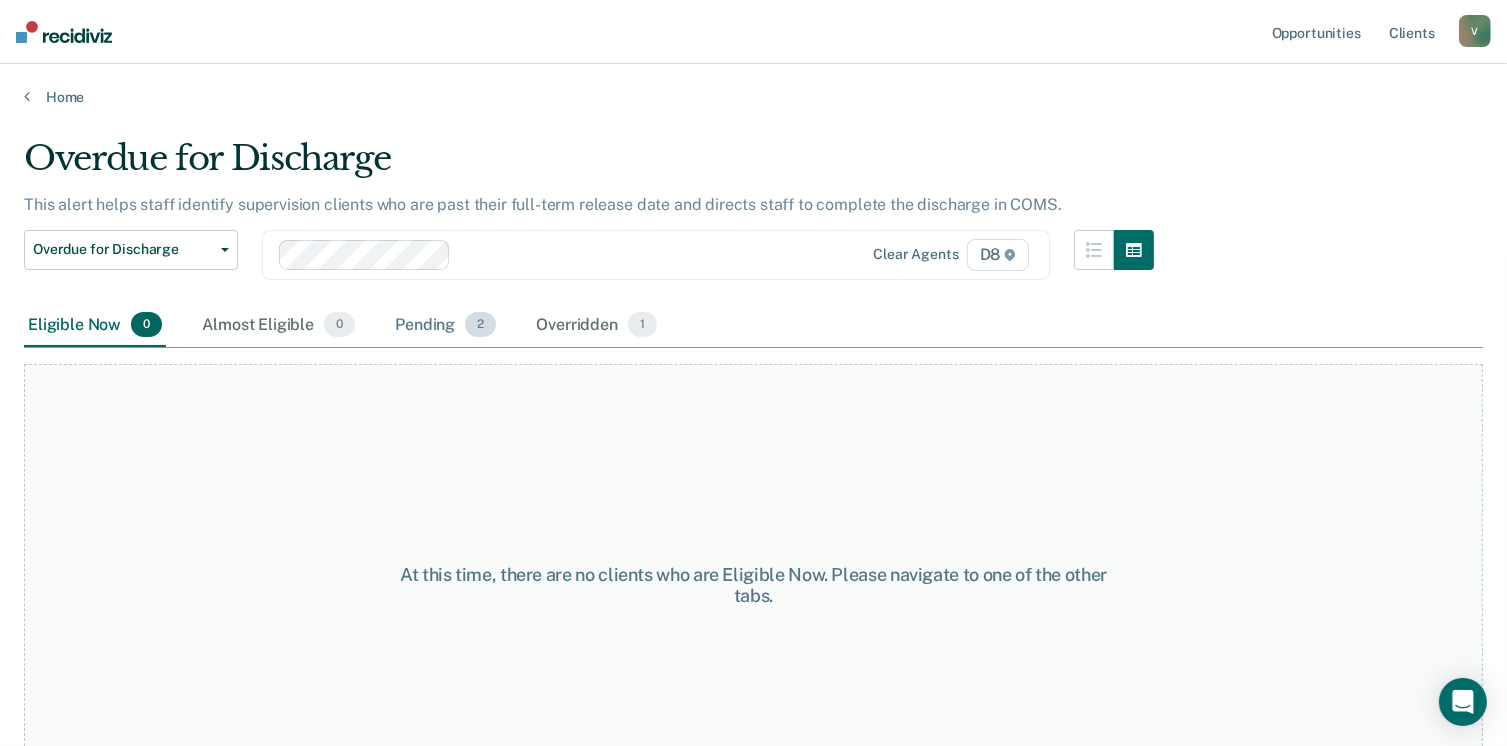 click on "Pending 2" at bounding box center [445, 326] 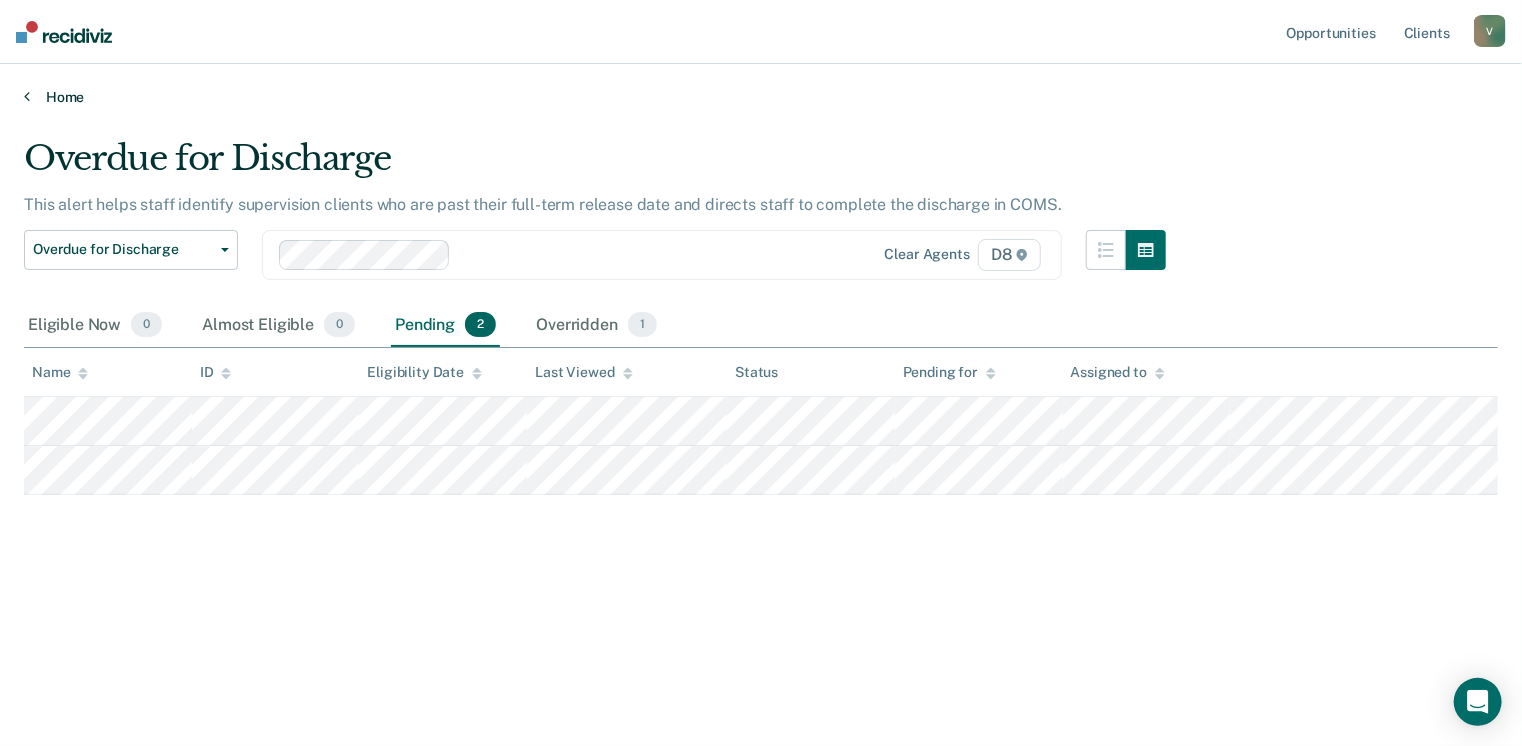 click on "Home" at bounding box center [761, 97] 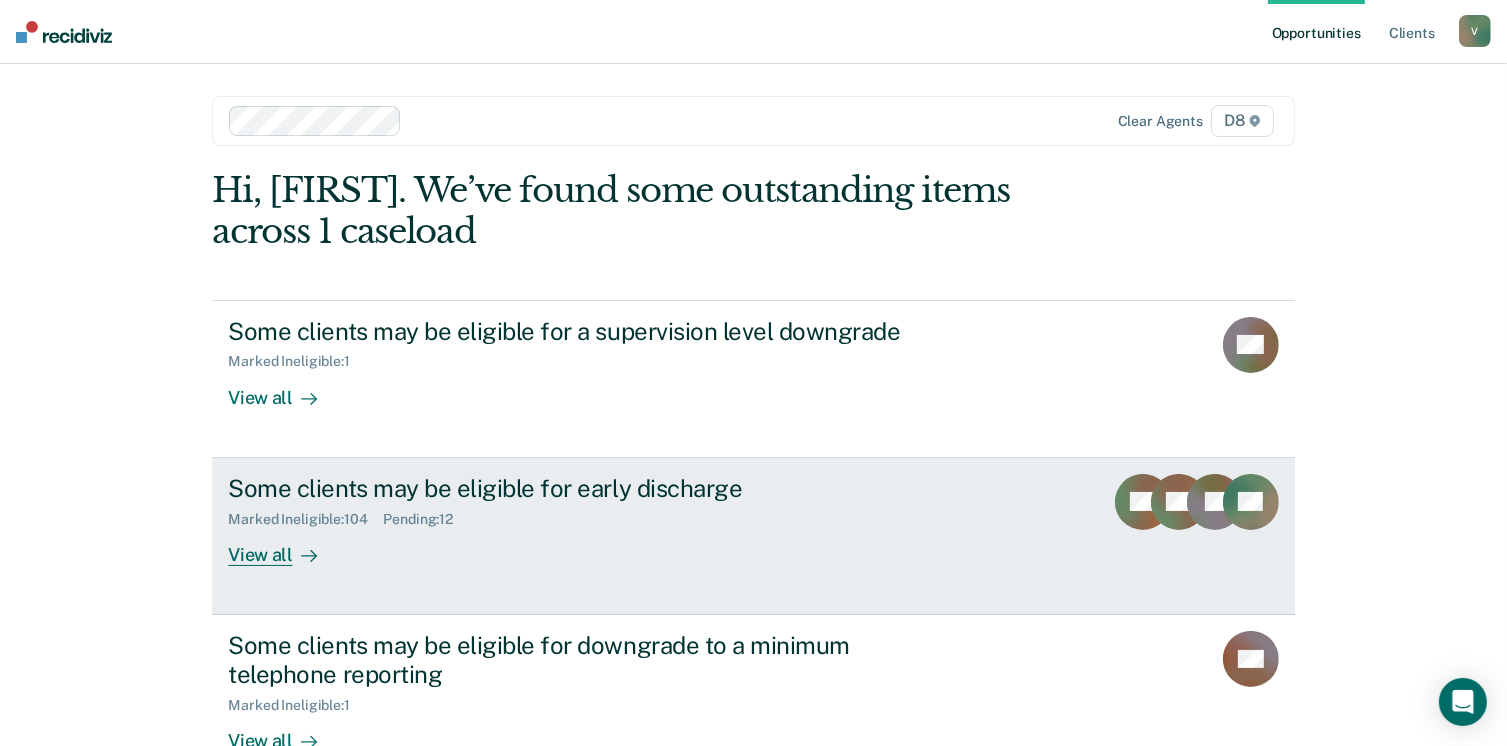 click at bounding box center [305, 554] 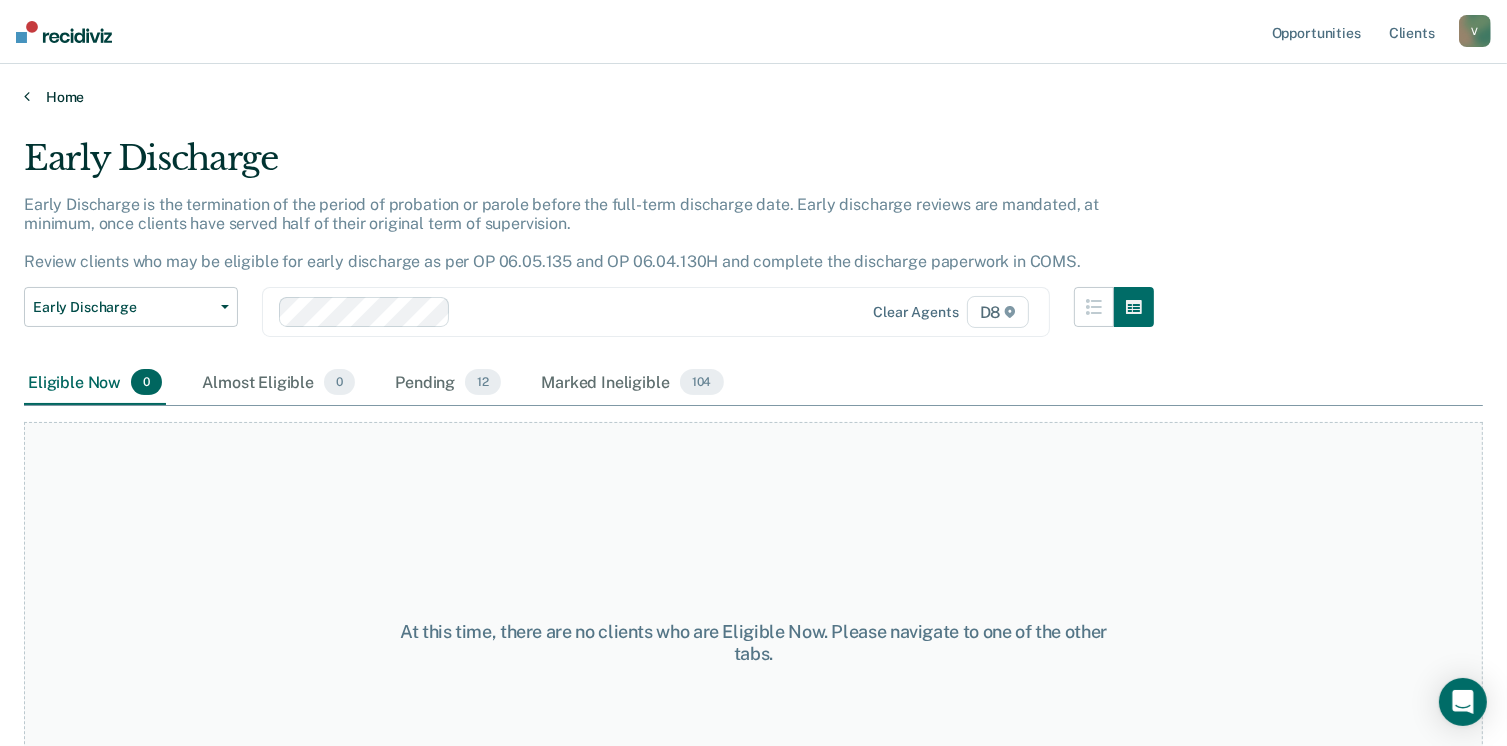 click on "Home" at bounding box center (753, 97) 